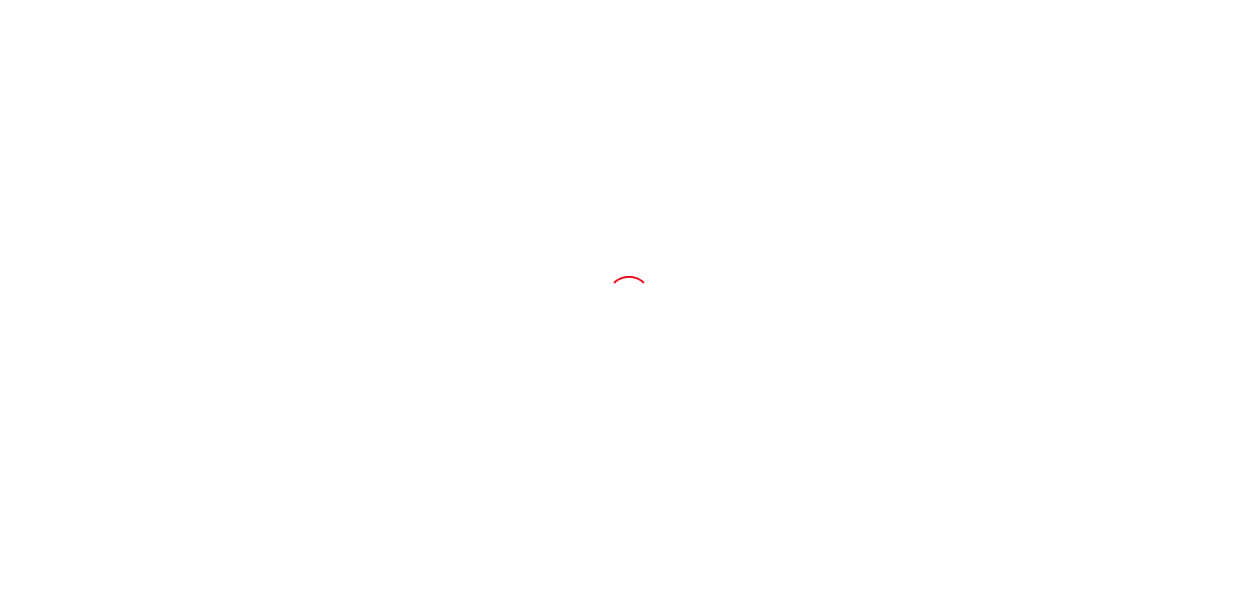 scroll, scrollTop: 0, scrollLeft: 0, axis: both 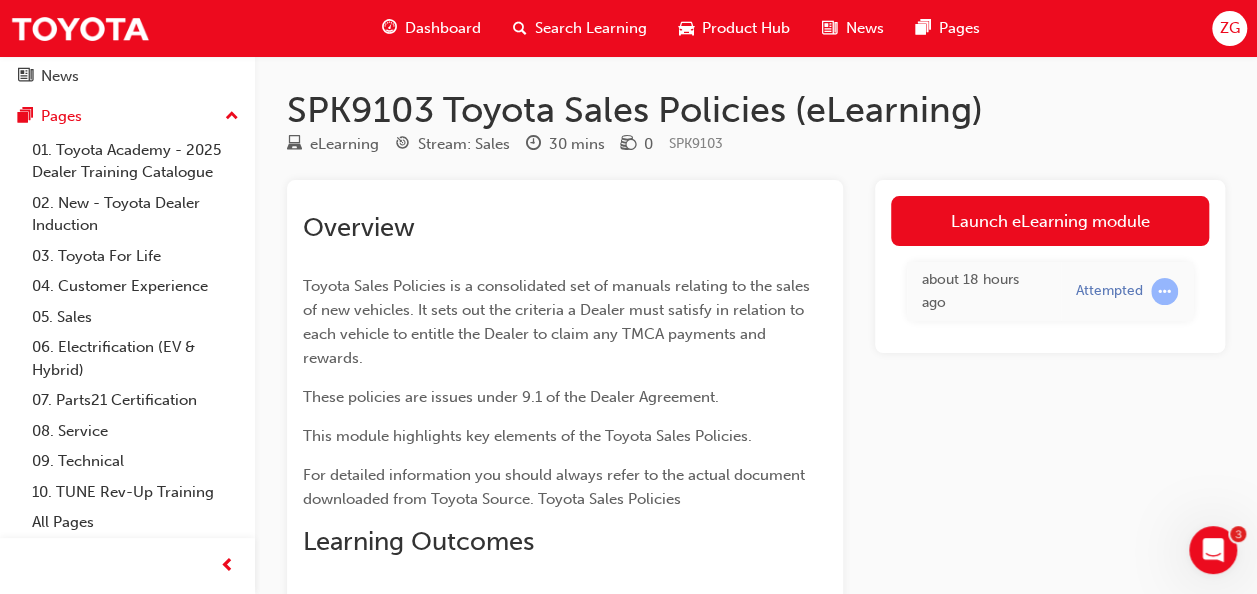 click on "Search Learning" at bounding box center (591, 28) 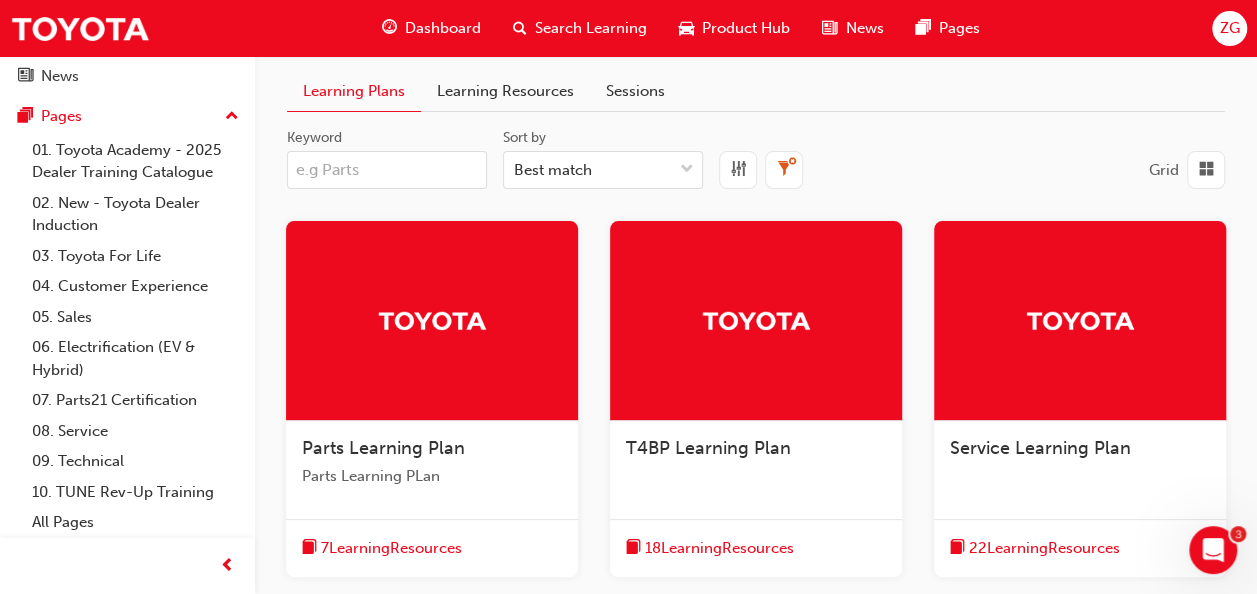 click on "Keyword" at bounding box center [387, 170] 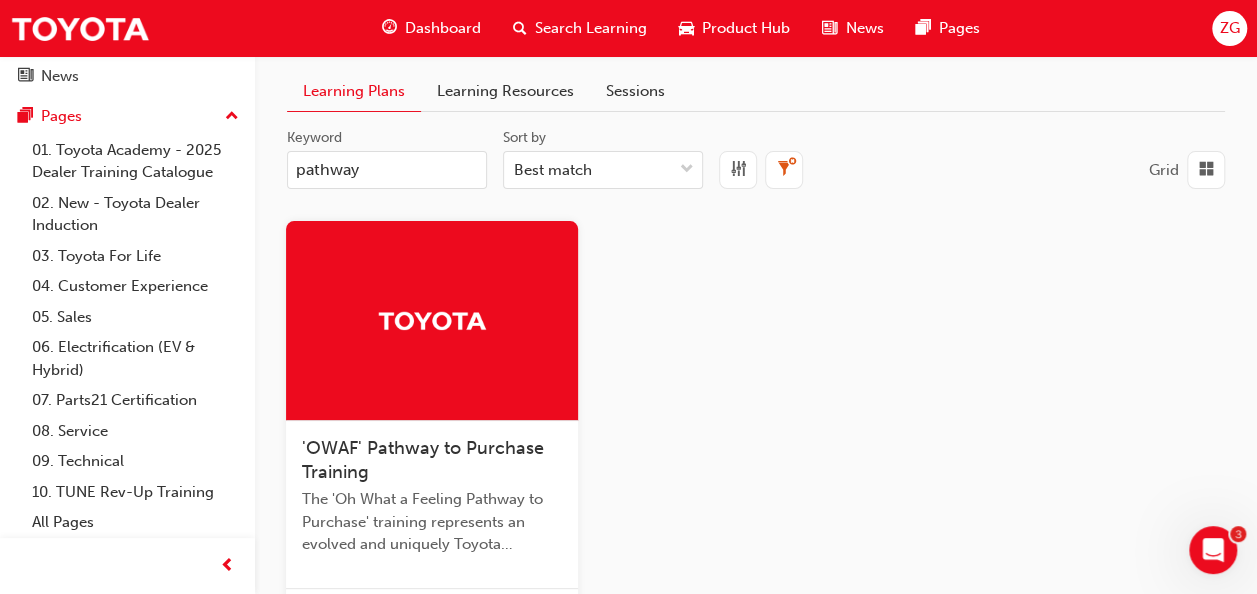 type on "pathway" 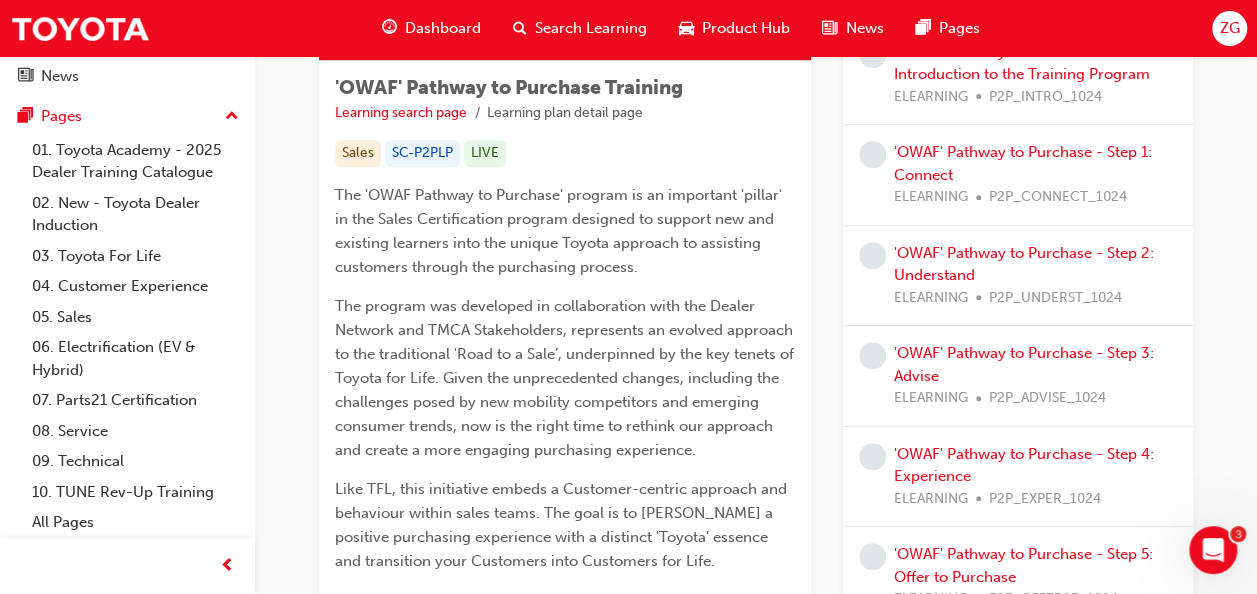 scroll, scrollTop: 159, scrollLeft: 0, axis: vertical 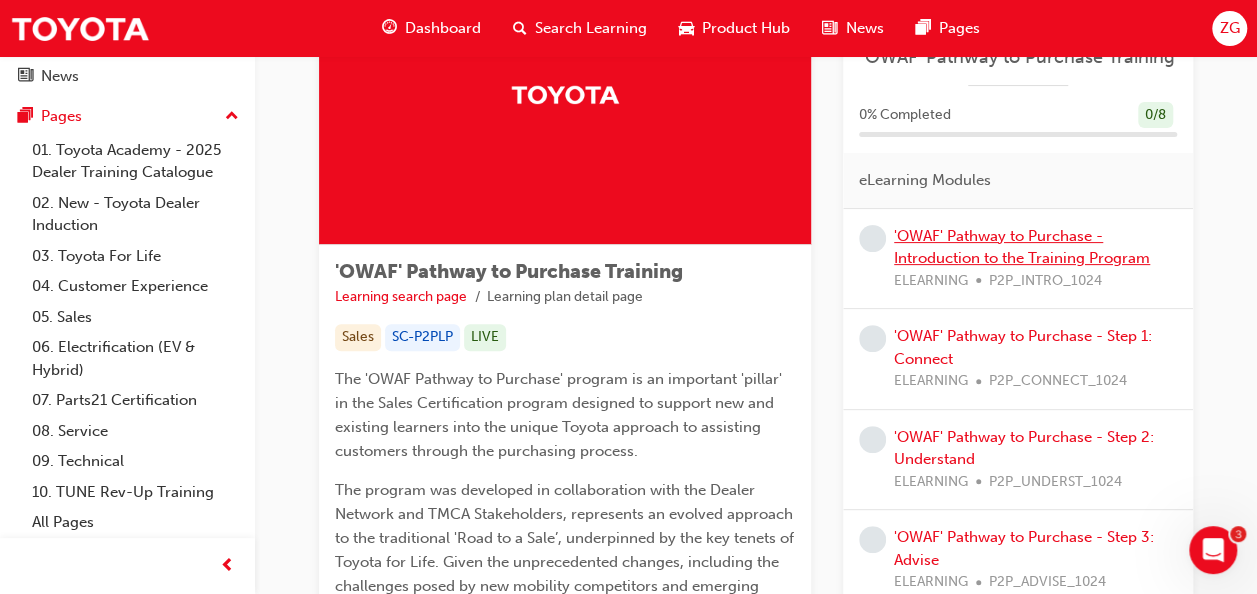 click on "'OWAF' Pathway to Purchase - Introduction to the Training Program" at bounding box center [1022, 247] 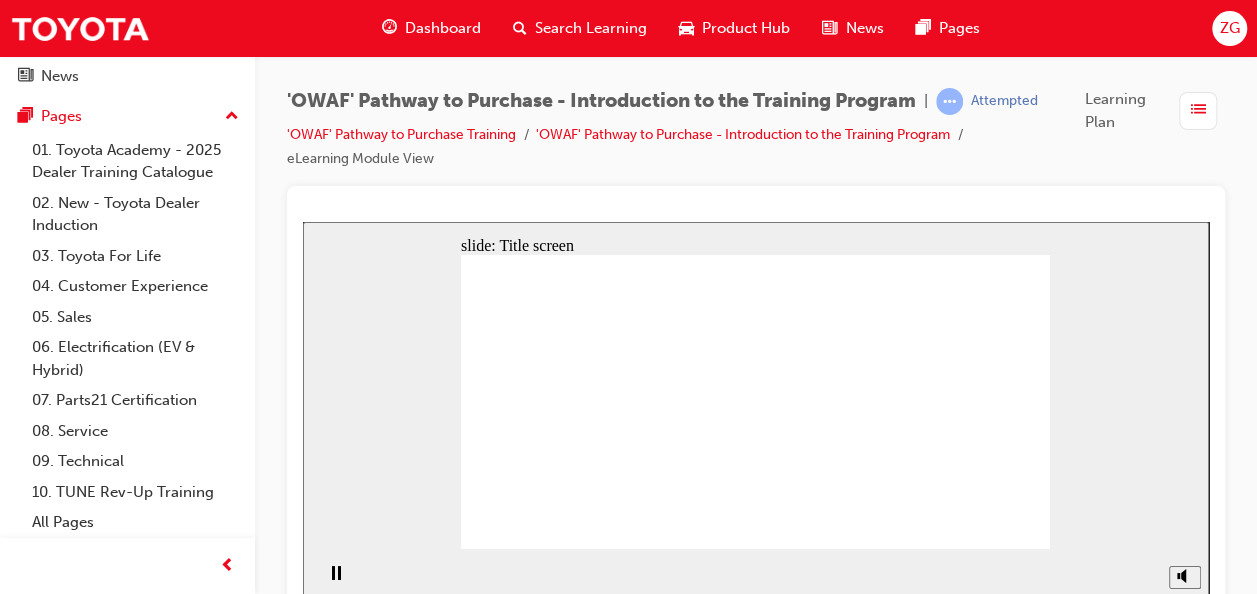 scroll, scrollTop: 19, scrollLeft: 0, axis: vertical 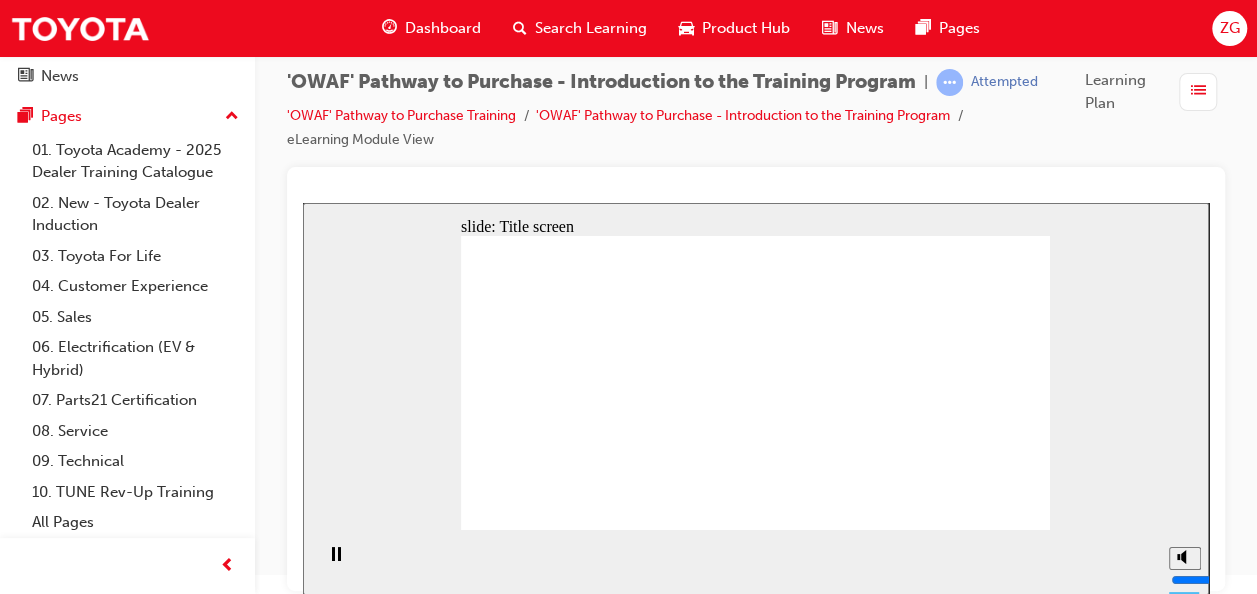 click at bounding box center [756, 379] 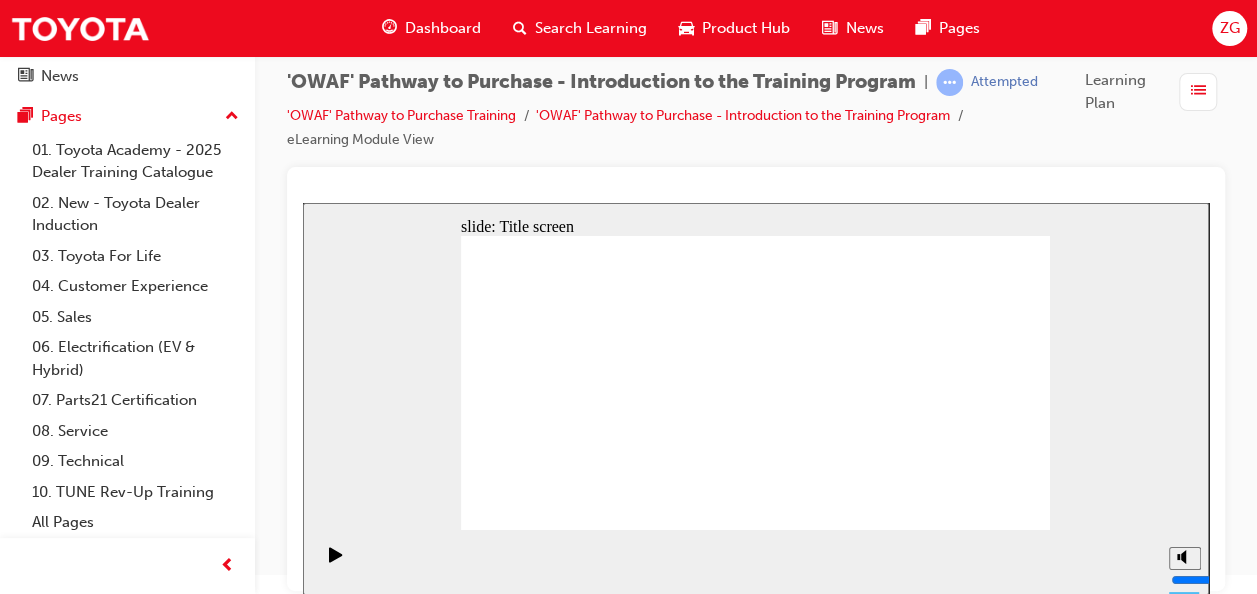 click 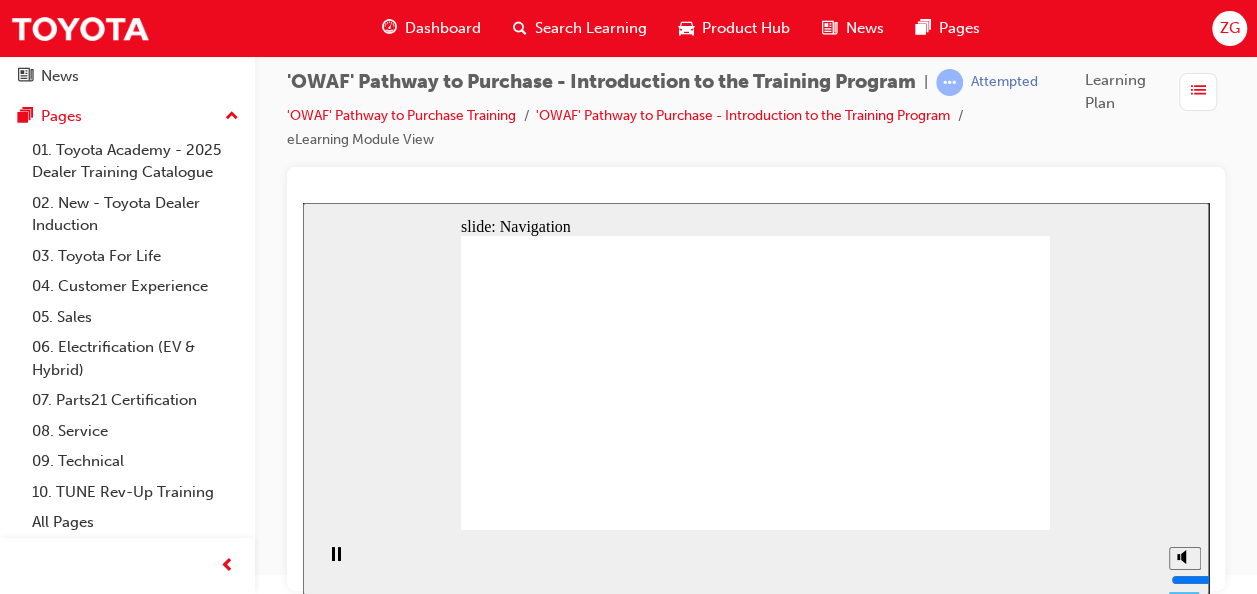 click 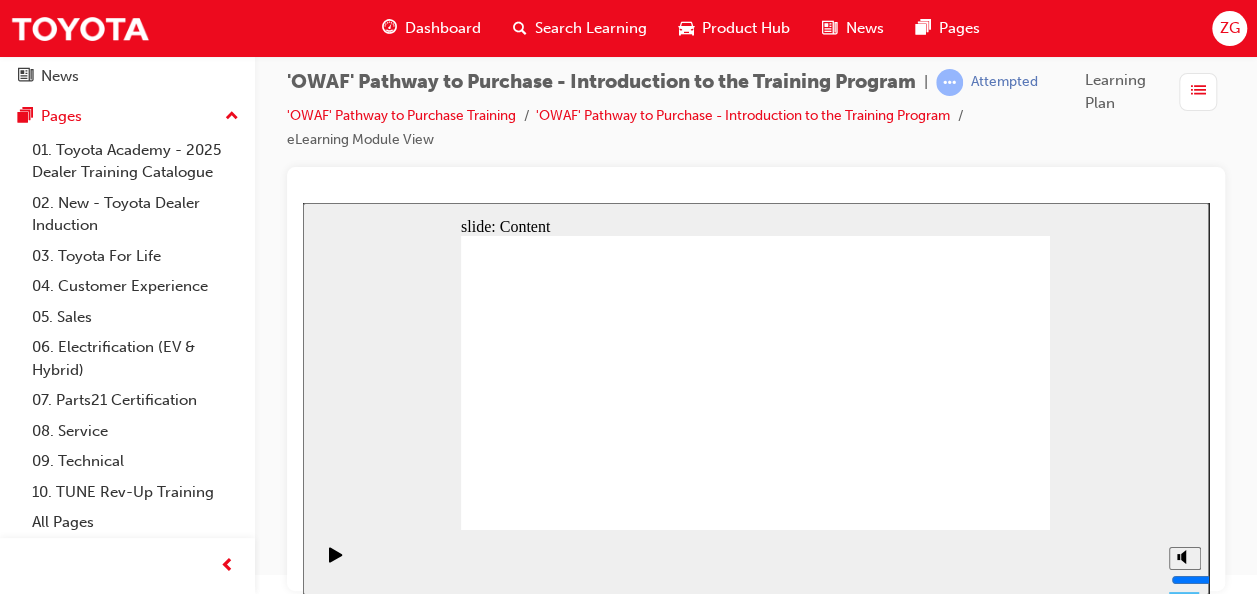 click 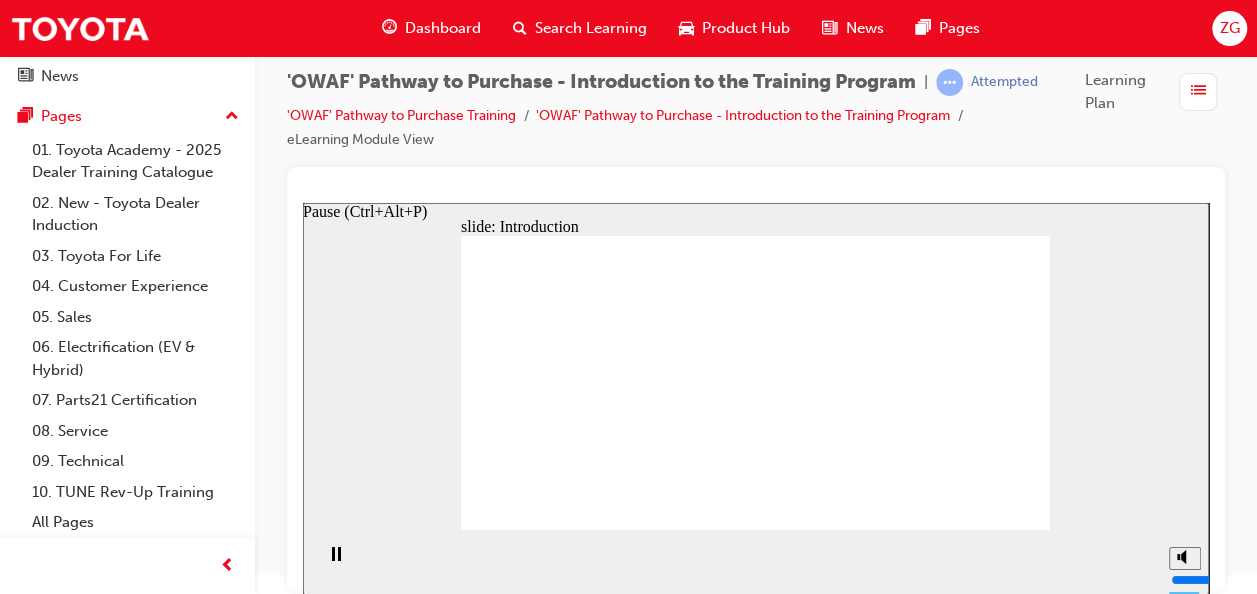 click 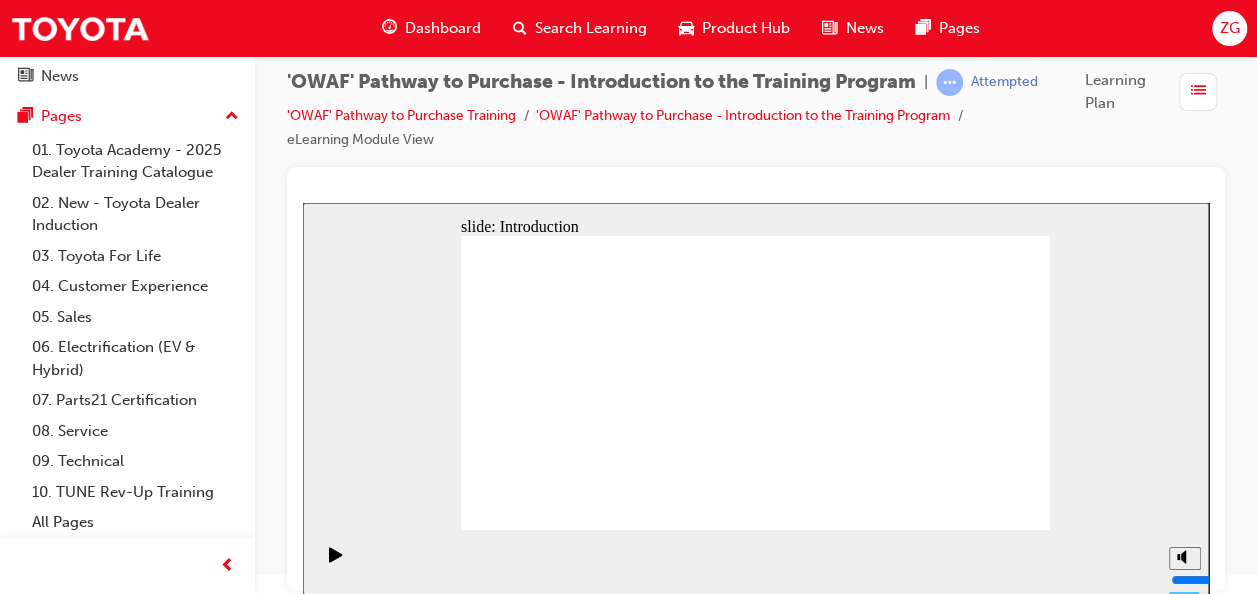 click at bounding box center (330, 563) 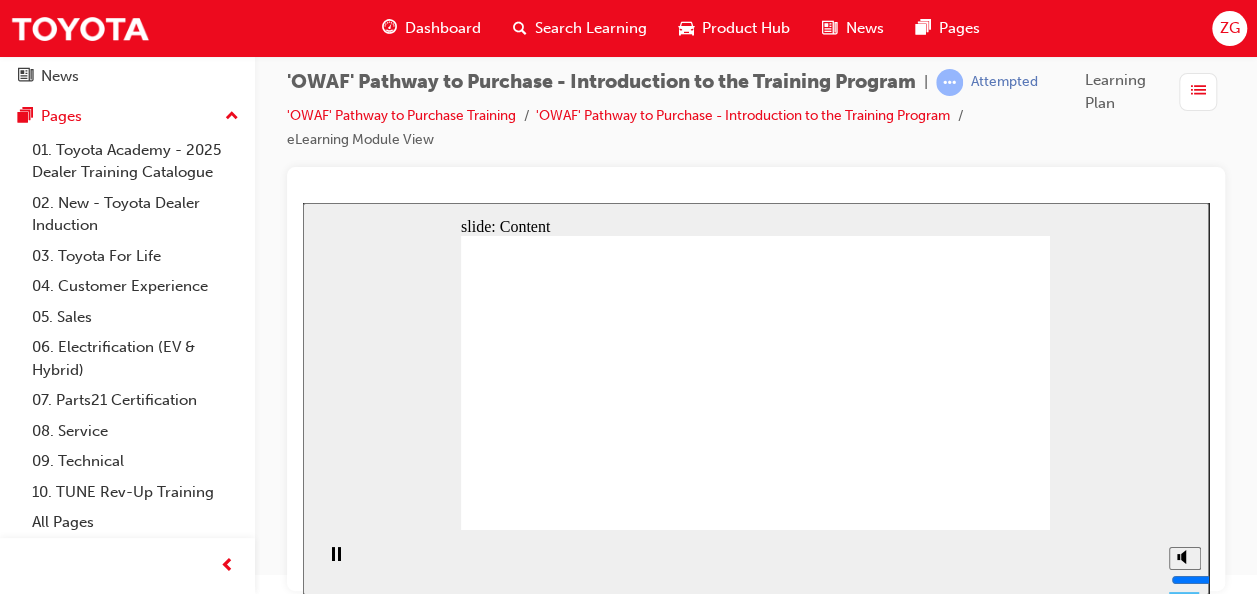click on "Putting the  Customer rst Creating desired  experiences Moving towards  becoming  Advisors BACK NEXT OWAF Pathway to Purchase Click each button above to learn more." at bounding box center [755, 1428] 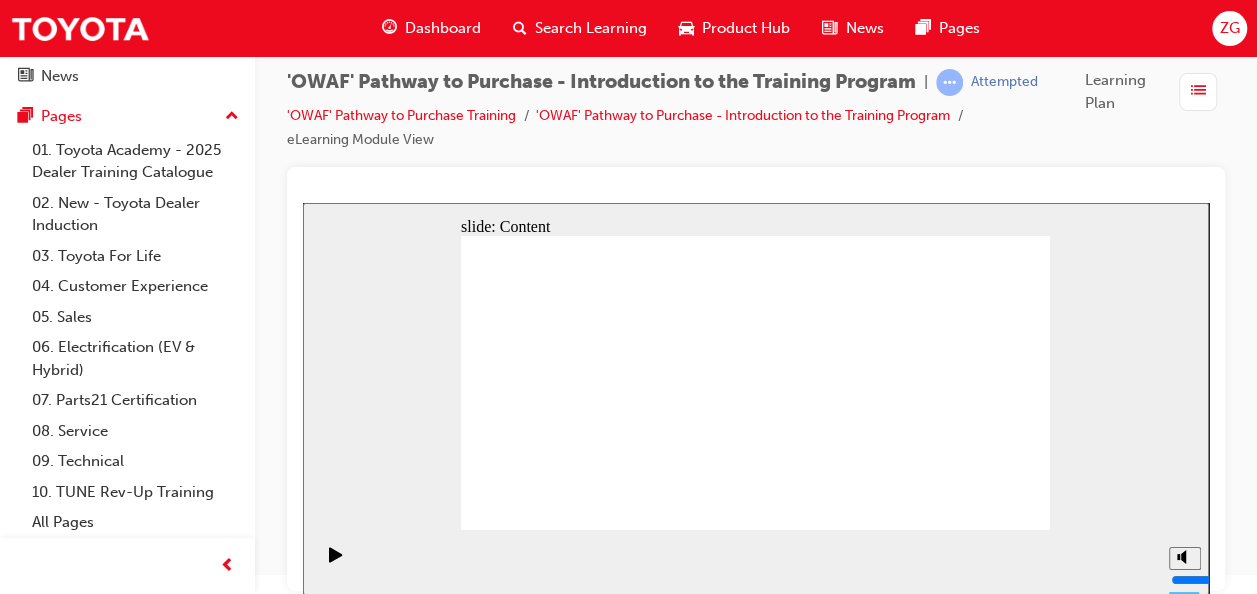 type 